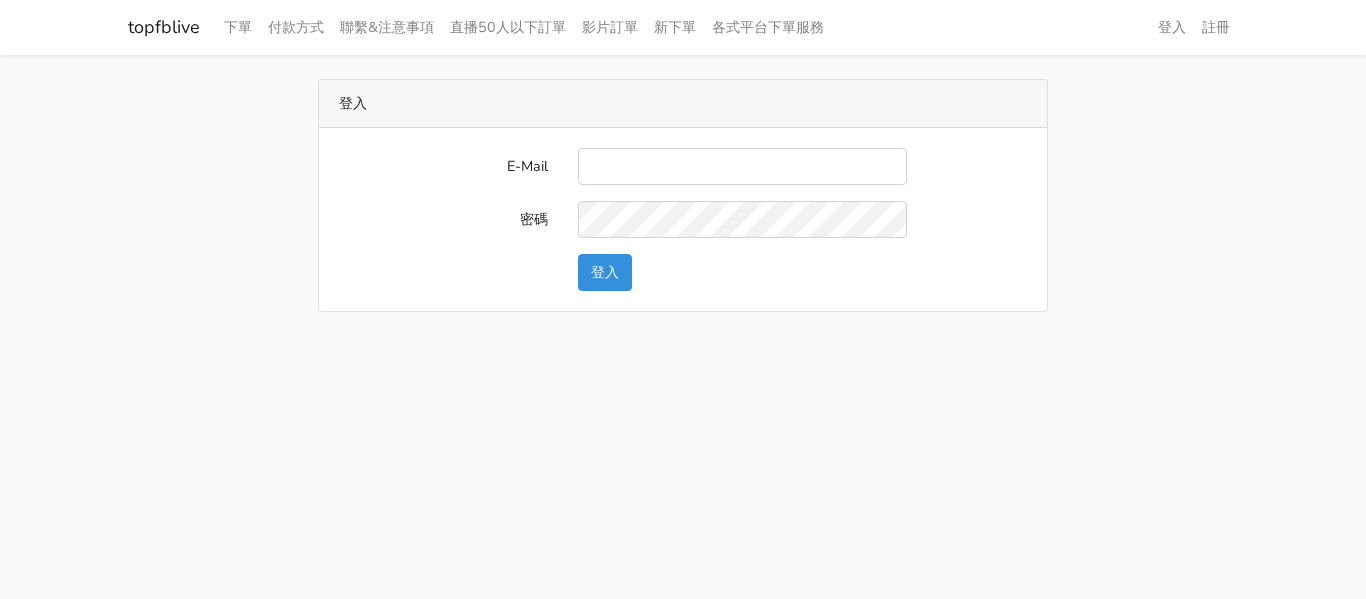 scroll, scrollTop: 0, scrollLeft: 0, axis: both 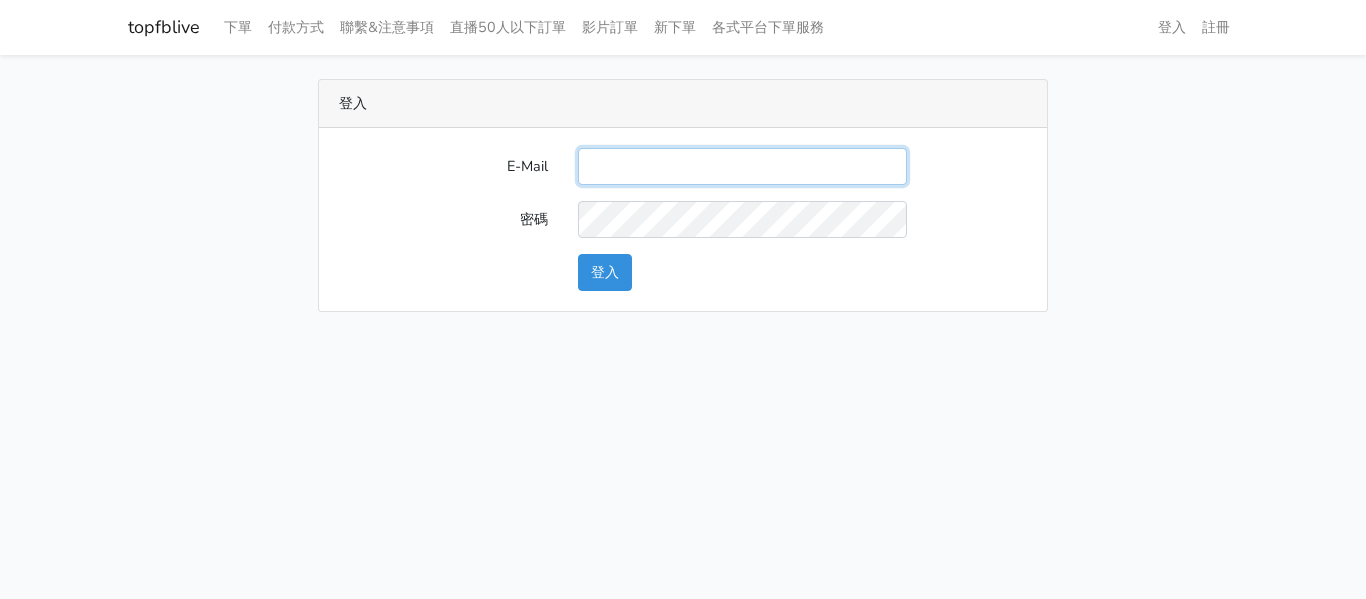 type on "lindaevilcat5@gmail.com" 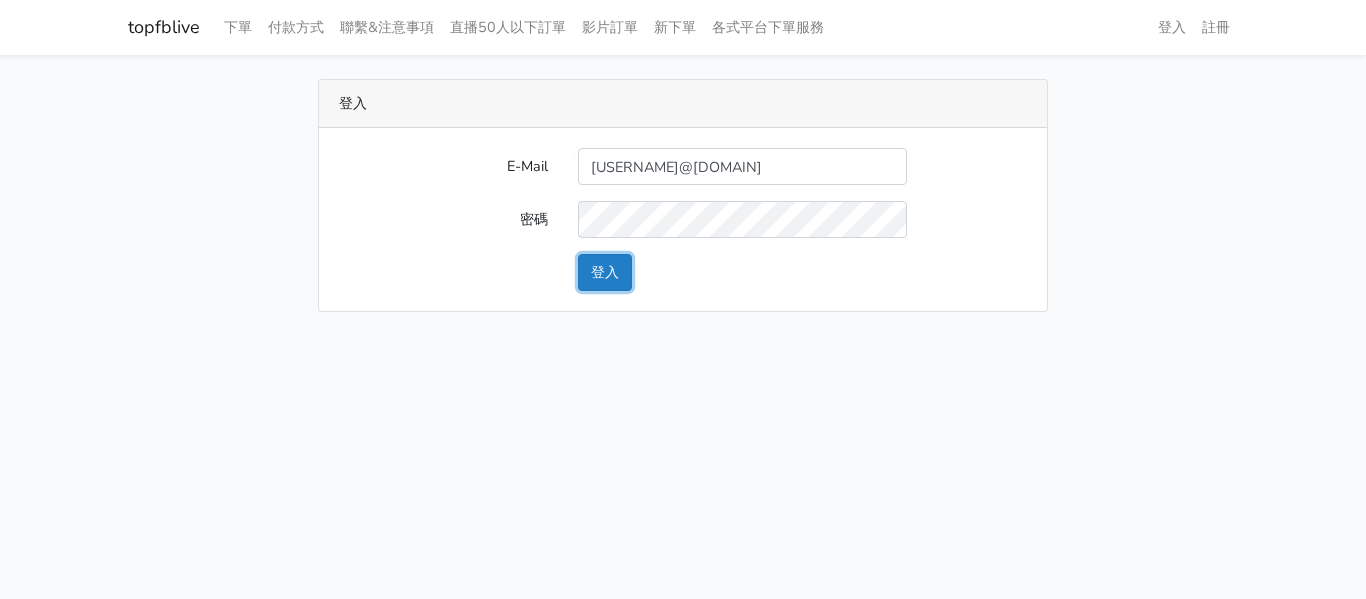 click on "登入" at bounding box center (605, 272) 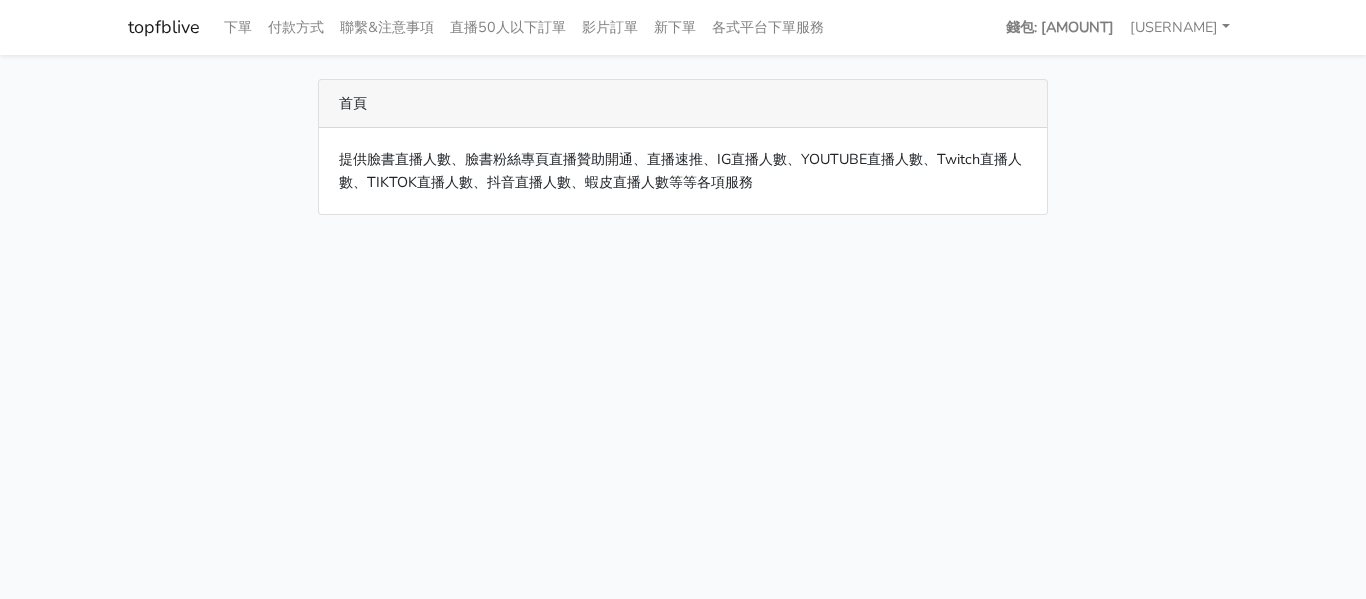 scroll, scrollTop: 0, scrollLeft: 0, axis: both 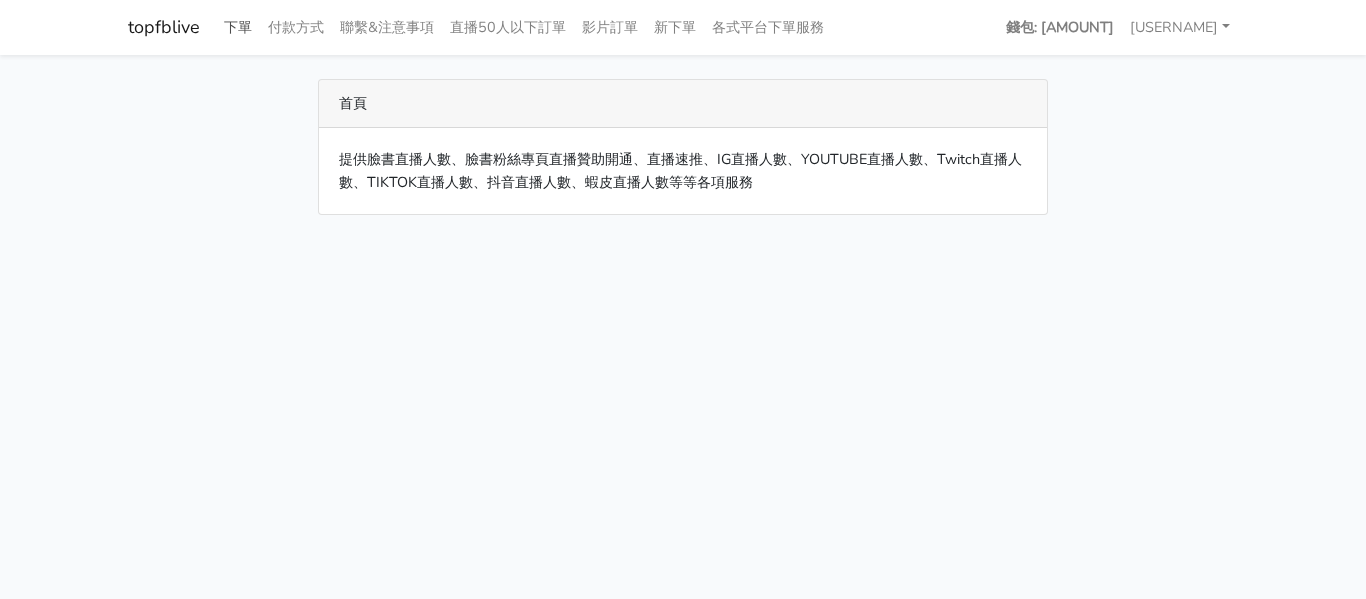 click on "下單" at bounding box center [238, 27] 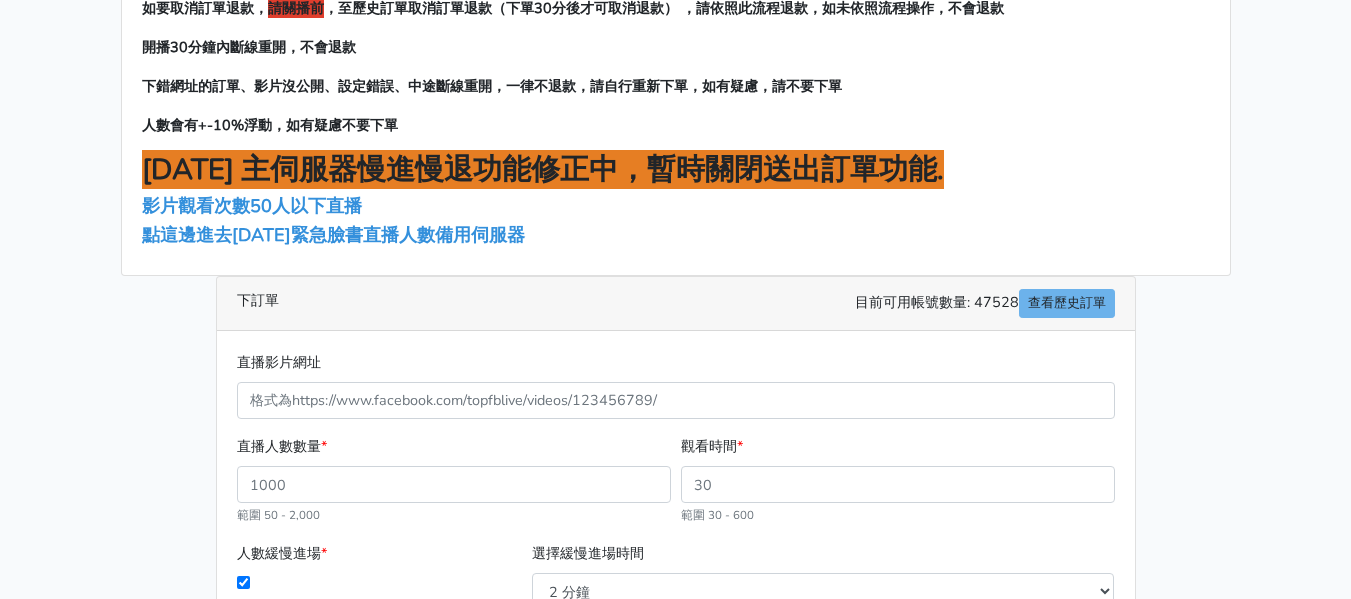 scroll, scrollTop: 167, scrollLeft: 0, axis: vertical 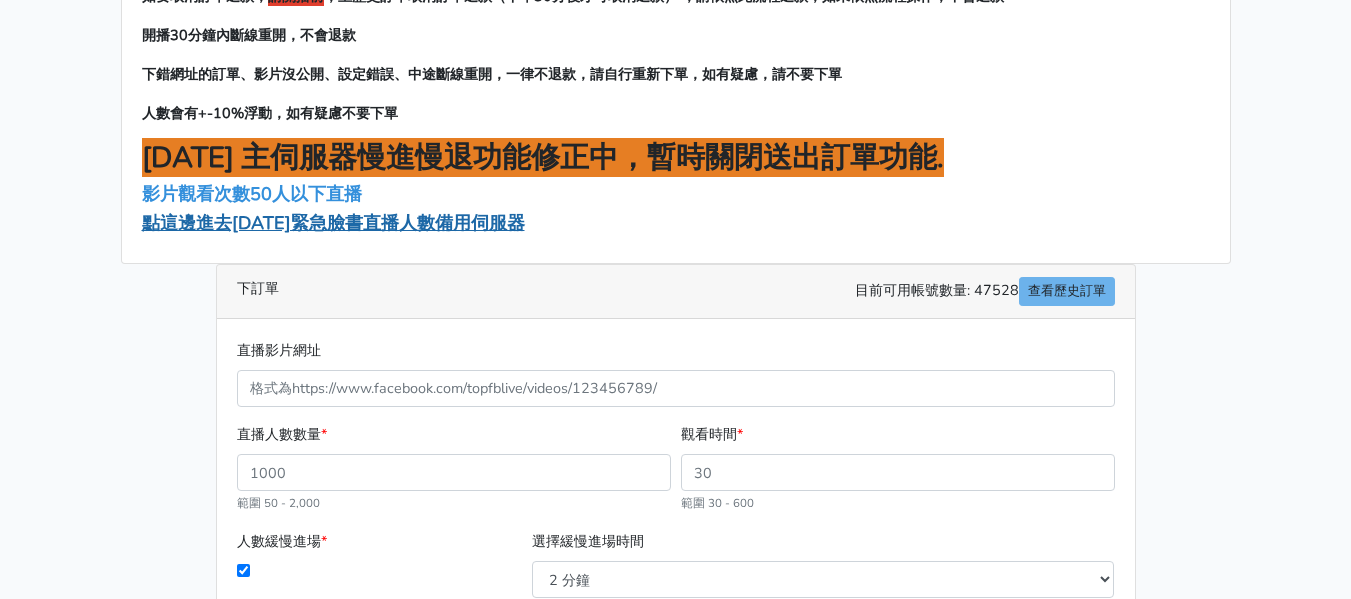 click on "點這邊進去[DATE]緊急臉書直播人數備用伺服器" at bounding box center (333, 223) 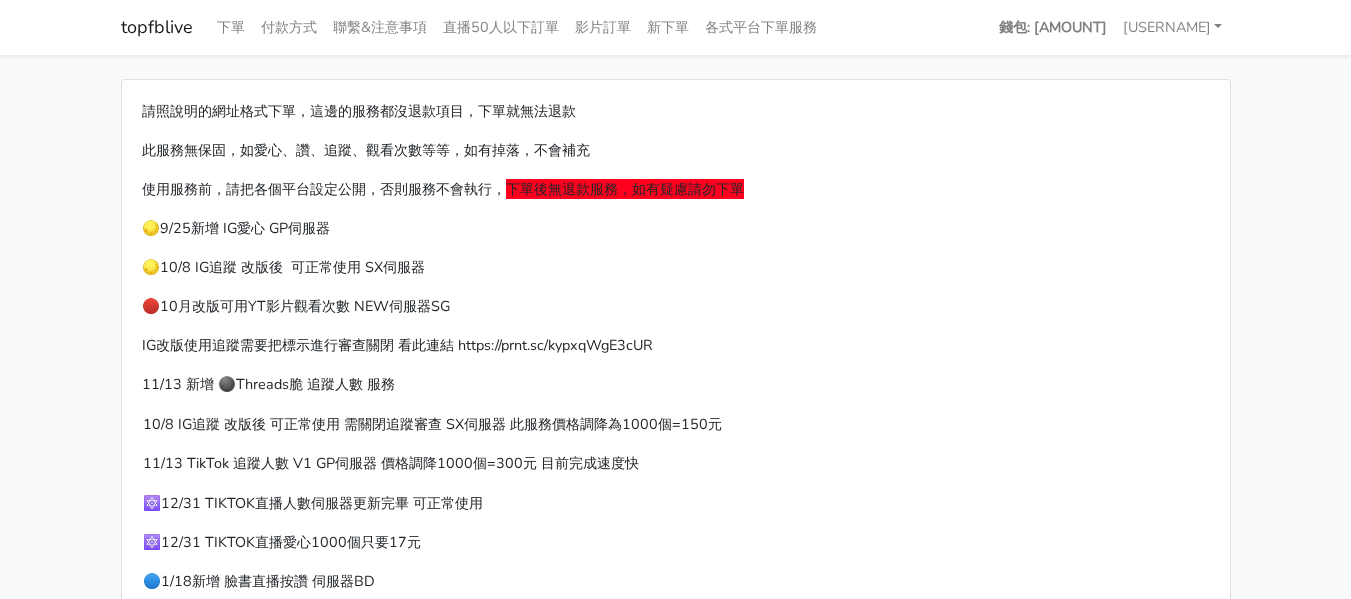 scroll, scrollTop: 0, scrollLeft: 0, axis: both 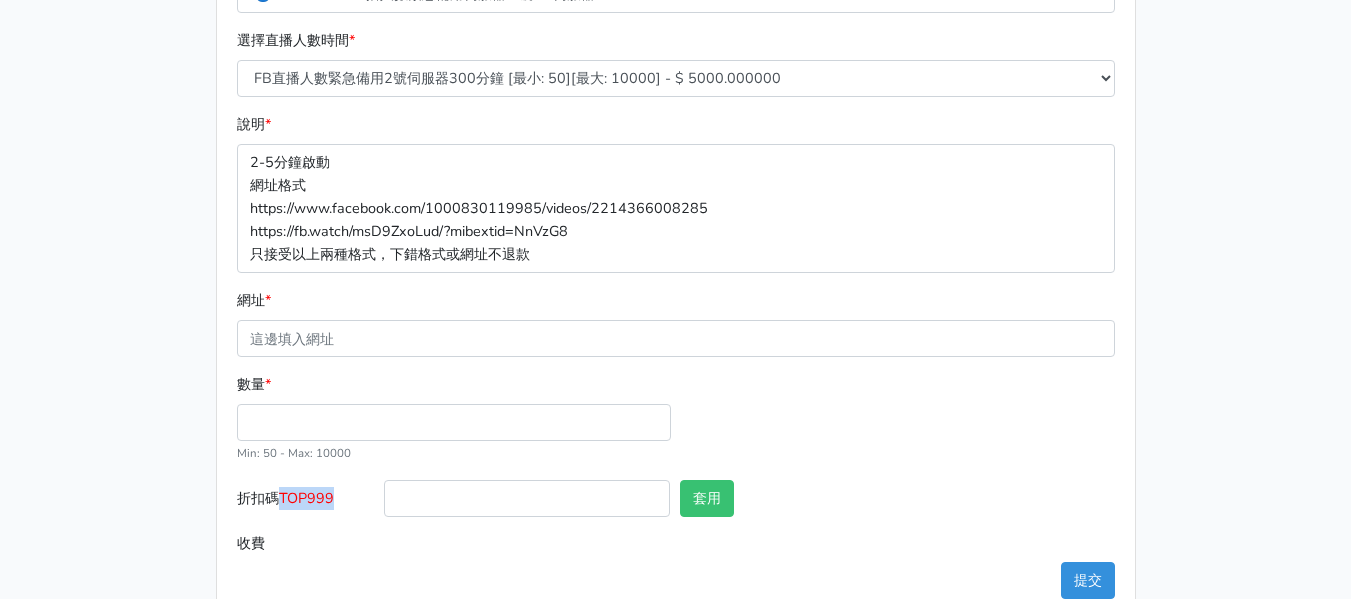 drag, startPoint x: 285, startPoint y: 499, endPoint x: 344, endPoint y: 501, distance: 59.03389 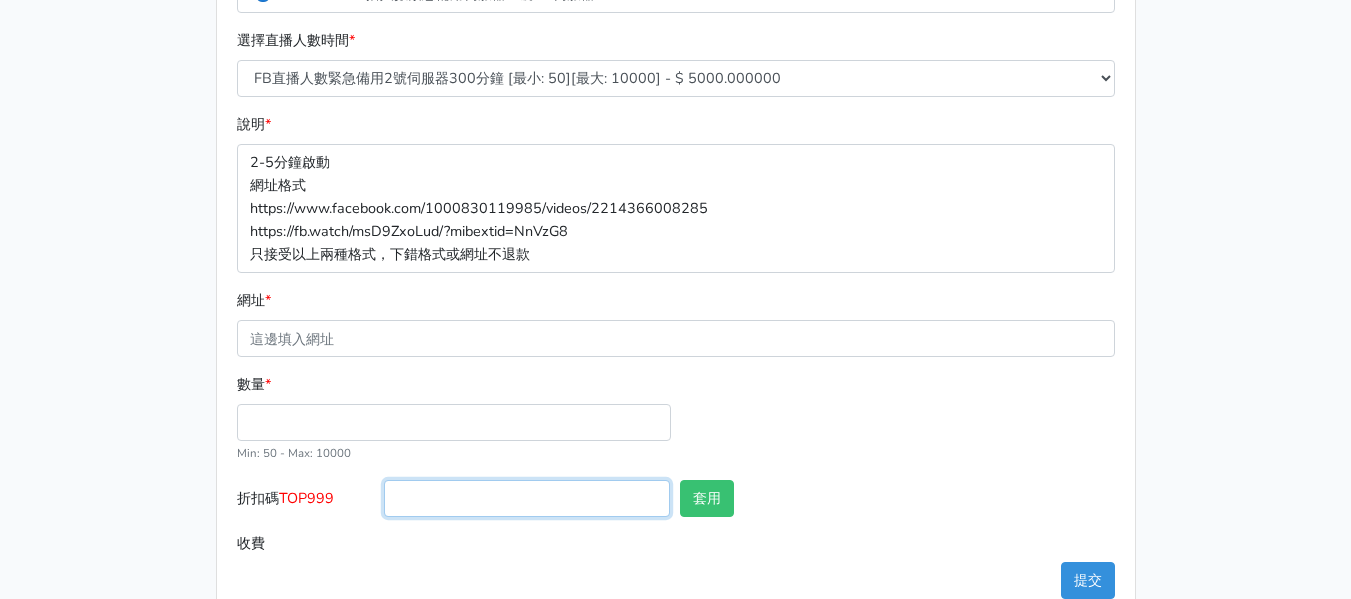 click on "折扣碼  TOP999" at bounding box center (527, 498) 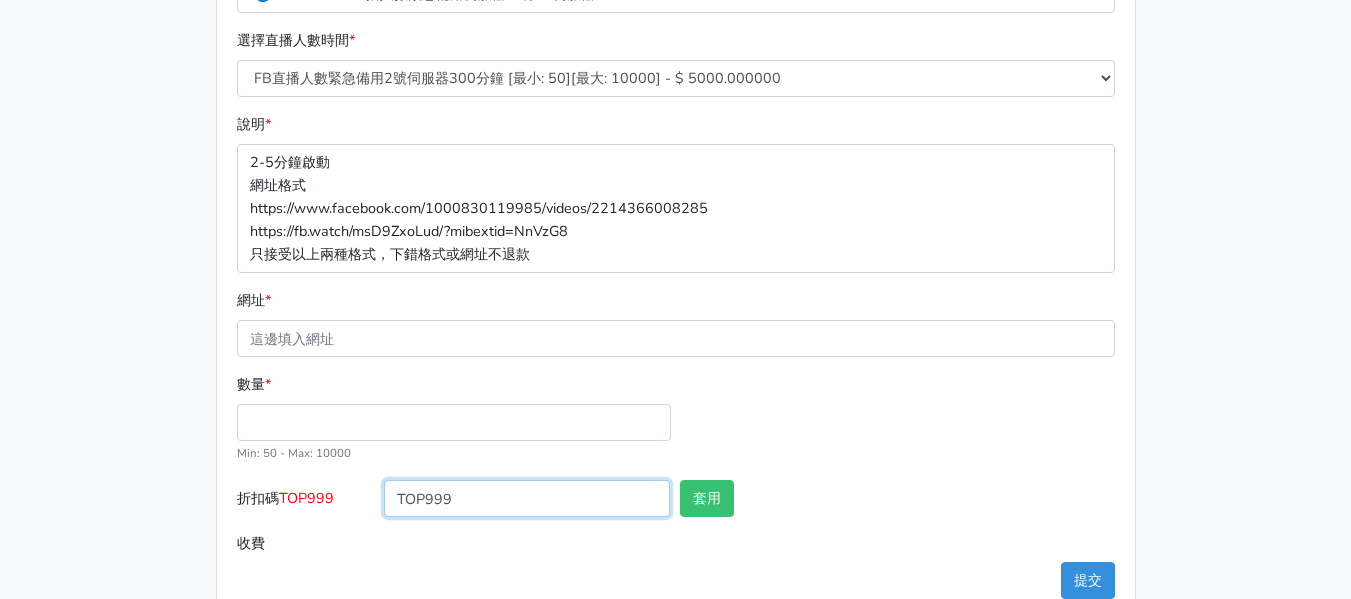 type on "TOP999" 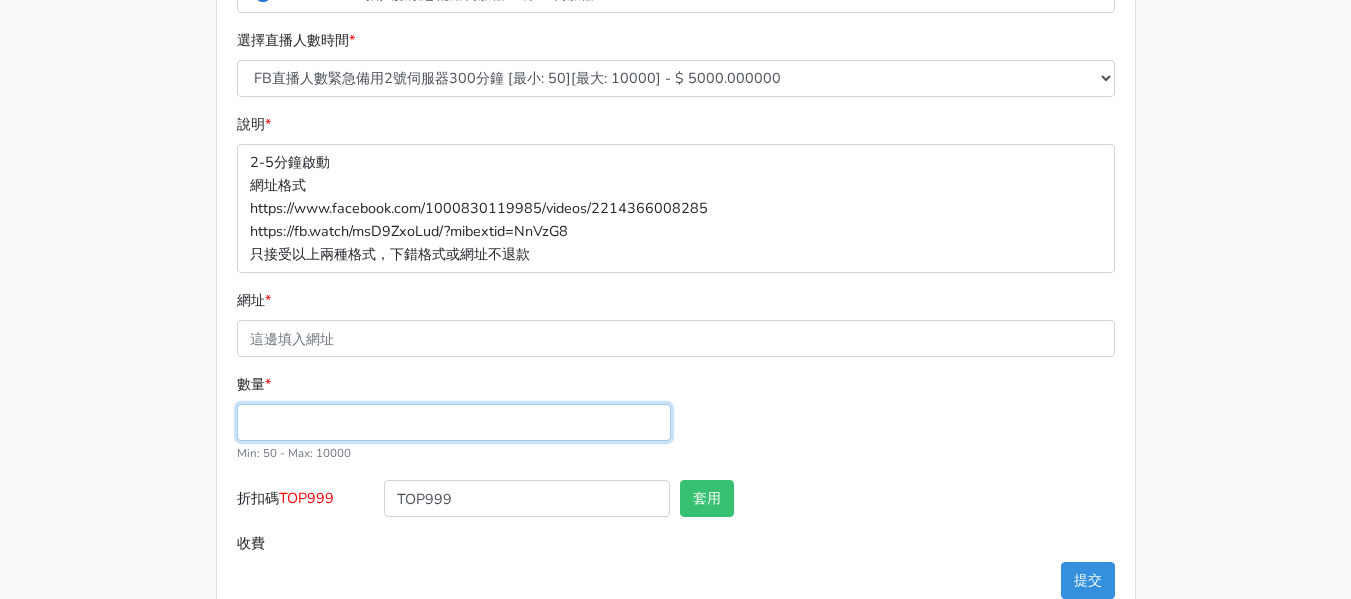 click on "數量 *" at bounding box center [454, 422] 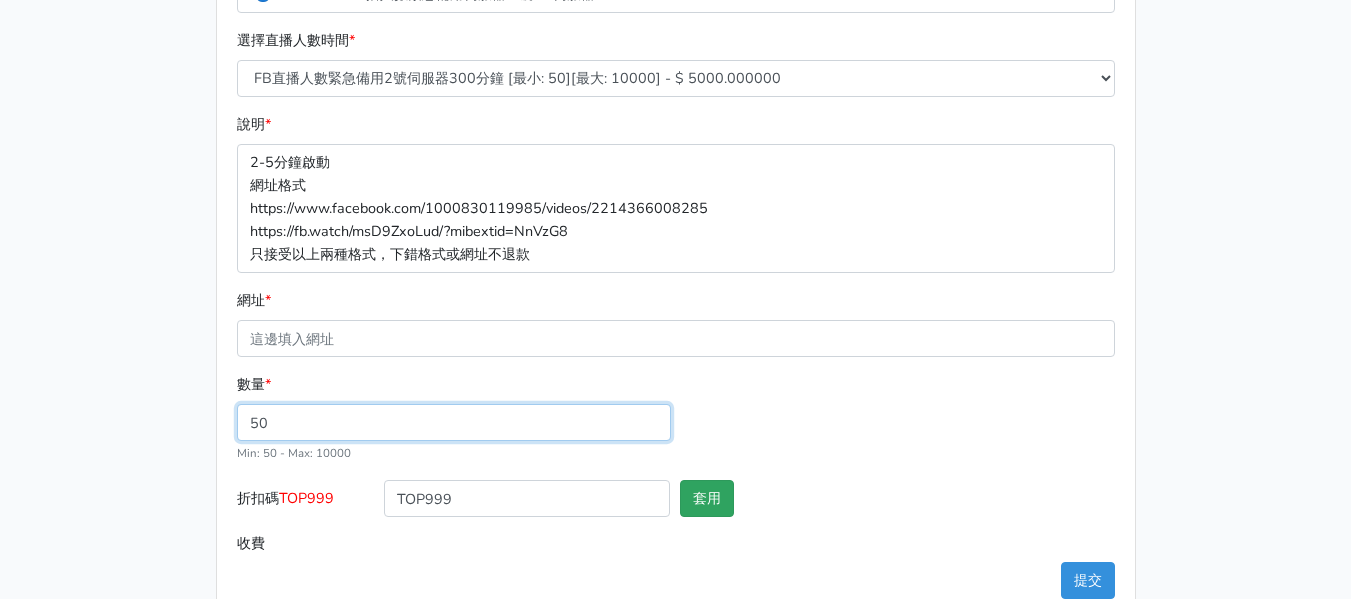 type on "50" 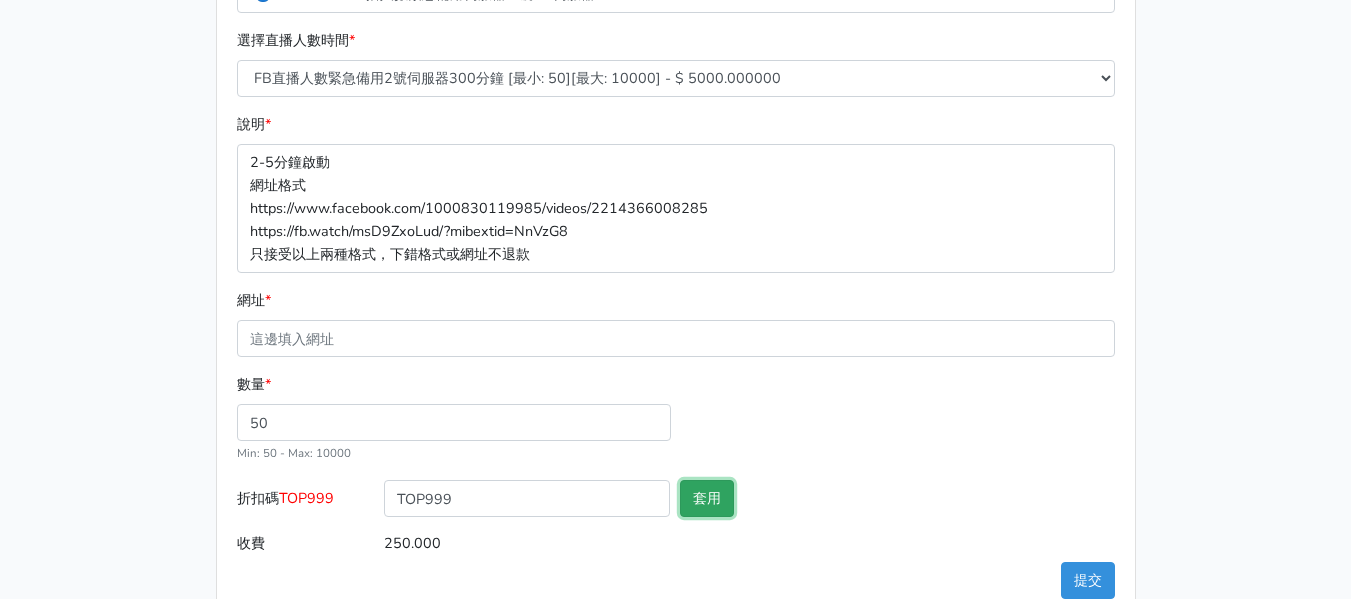 click on "套用" at bounding box center [707, 498] 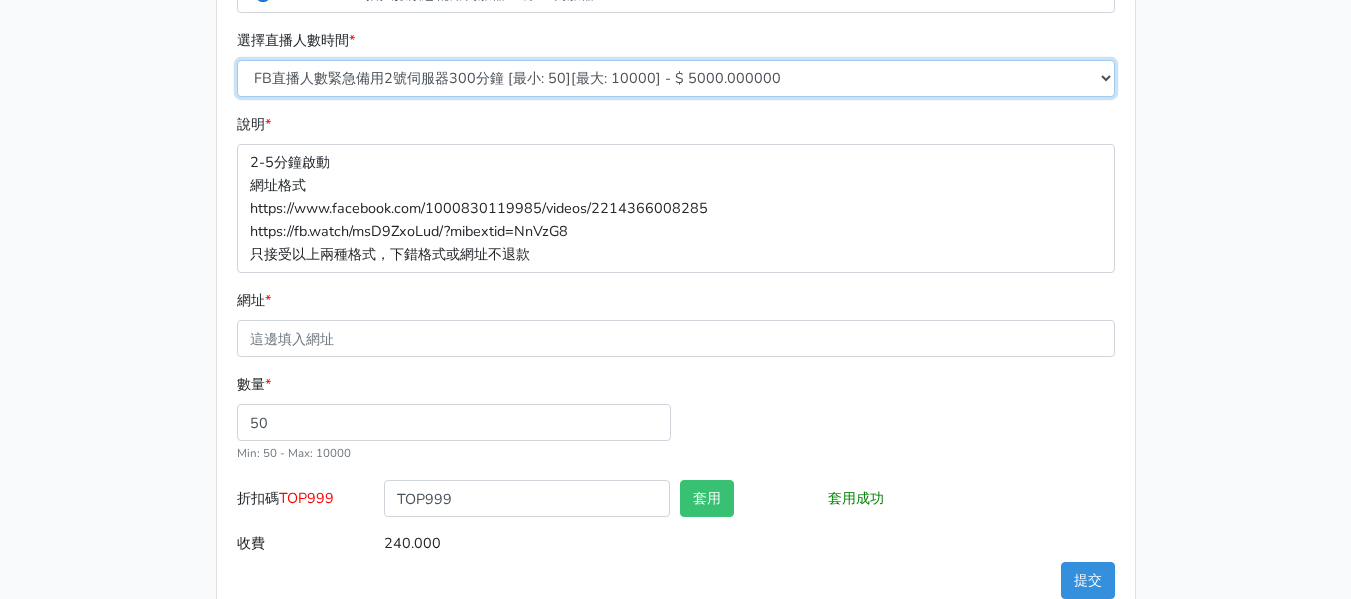 drag, startPoint x: 696, startPoint y: 86, endPoint x: 678, endPoint y: 95, distance: 20.12461 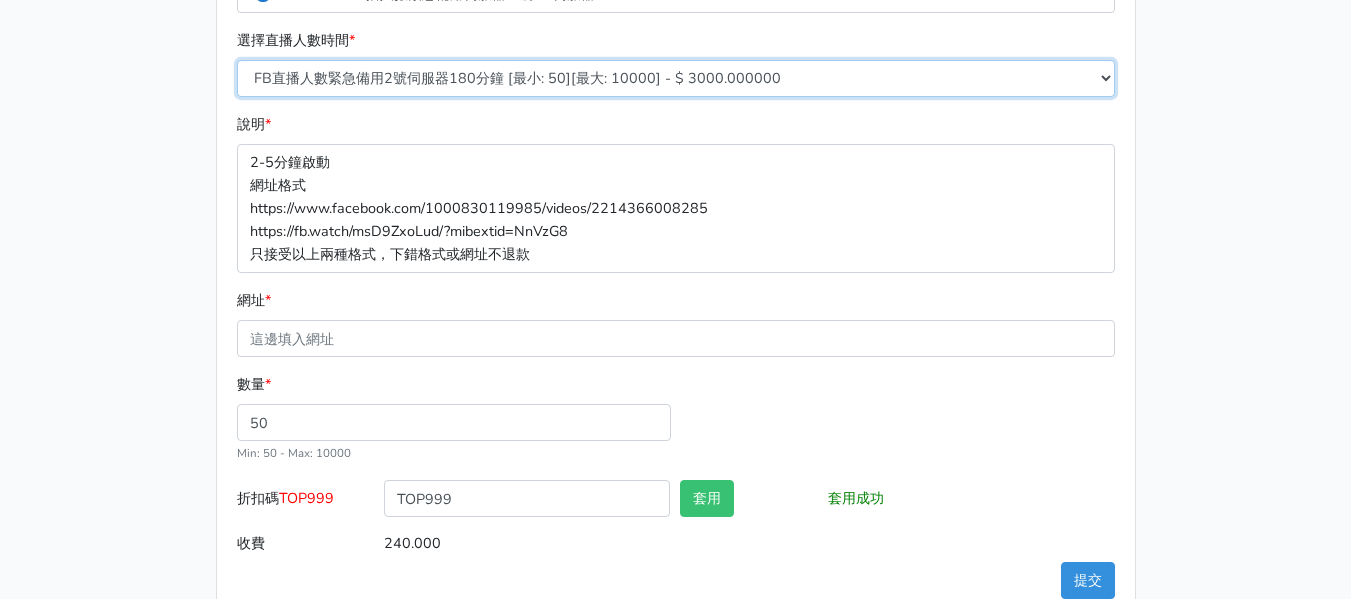 click on "FB直播人數緊急備用2號伺服器300分鐘 [最小: 50][最大: 10000] - $ 5000.000000 FB直播人數緊急備用2號伺服器60分鐘 [最小: 50][最大: 10000] - $ 1000.000000 FB直播人數緊急備用2號伺服器90分鐘 [最小: 50][最大: 10000] - $ 1500.000000 FB直播人數緊急備用2號伺服器120分鐘 [最小: 50][最大: 10000] - $ 2000.000000 FB直播人數緊急備用2號伺服器150分鐘 [最小: 50][最大: 10000] - $ 2500.000000 FB直播人數緊急備用2號伺服器180分鐘 [最小: 50][最大: 10000] - $ 3000.000000 FB直播人數緊急備用2號伺服器240分鐘 [最小: 50][最大: 10000] - $ 4000.000000 FB直播人數緊急備用2號伺服器360分鐘  [最小: 50][最大: 10000] - $ 6000.000000" at bounding box center (676, 78) 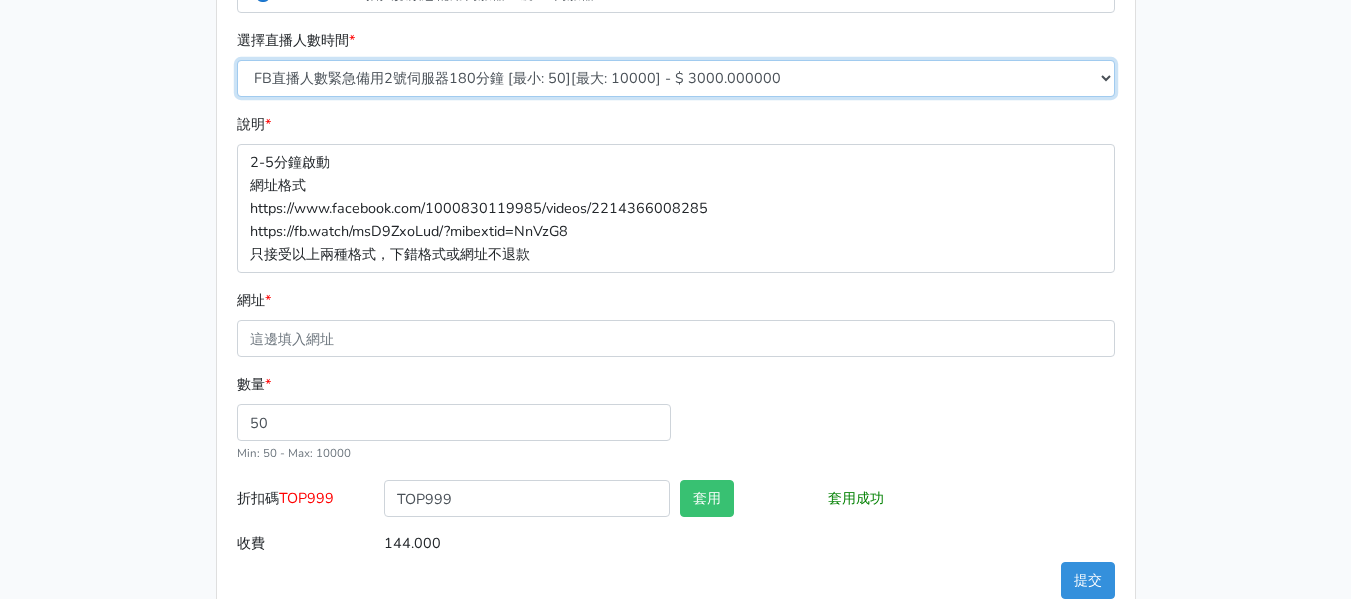 click on "FB直播人數緊急備用2號伺服器300分鐘 [最小: 50][最大: 10000] - $ 5000.000000 FB直播人數緊急備用2號伺服器60分鐘 [最小: 50][最大: 10000] - $ 1000.000000 FB直播人數緊急備用2號伺服器90分鐘 [最小: 50][最大: 10000] - $ 1500.000000 FB直播人數緊急備用2號伺服器120分鐘 [最小: 50][最大: 10000] - $ 2000.000000 FB直播人數緊急備用2號伺服器150分鐘 [最小: 50][最大: 10000] - $ 2500.000000 FB直播人數緊急備用2號伺服器180分鐘 [最小: 50][最大: 10000] - $ 3000.000000 FB直播人數緊急備用2號伺服器240分鐘 [最小: 50][最大: 10000] - $ 4000.000000 FB直播人數緊急備用2號伺服器360分鐘  [最小: 50][最大: 10000] - $ 6000.000000" at bounding box center (676, 78) 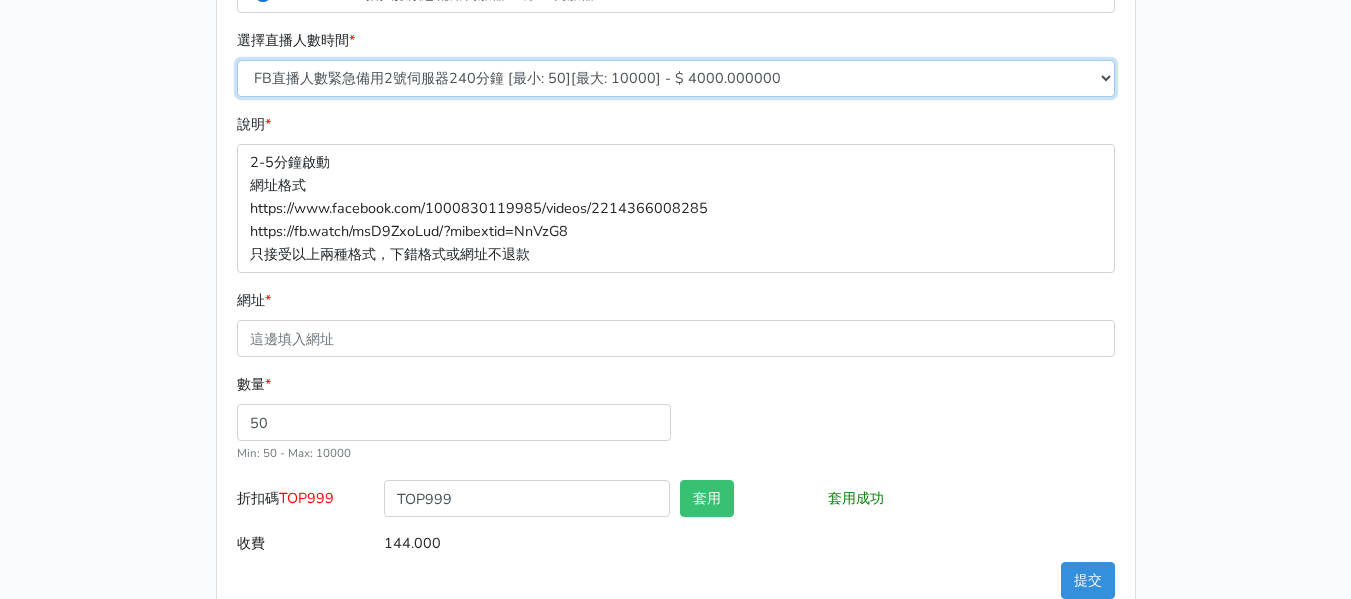 click on "FB直播人數緊急備用2號伺服器300分鐘 [最小: 50][最大: 10000] - $ 5000.000000 FB直播人數緊急備用2號伺服器60分鐘 [最小: 50][最大: 10000] - $ 1000.000000 FB直播人數緊急備用2號伺服器90分鐘 [最小: 50][最大: 10000] - $ 1500.000000 FB直播人數緊急備用2號伺服器120分鐘 [最小: 50][最大: 10000] - $ 2000.000000 FB直播人數緊急備用2號伺服器150分鐘 [最小: 50][最大: 10000] - $ 2500.000000 FB直播人數緊急備用2號伺服器180分鐘 [最小: 50][最大: 10000] - $ 3000.000000 FB直播人數緊急備用2號伺服器240分鐘 [最小: 50][最大: 10000] - $ 4000.000000 FB直播人數緊急備用2號伺服器360分鐘  [最小: 50][最大: 10000] - $ 6000.000000" at bounding box center [676, 78] 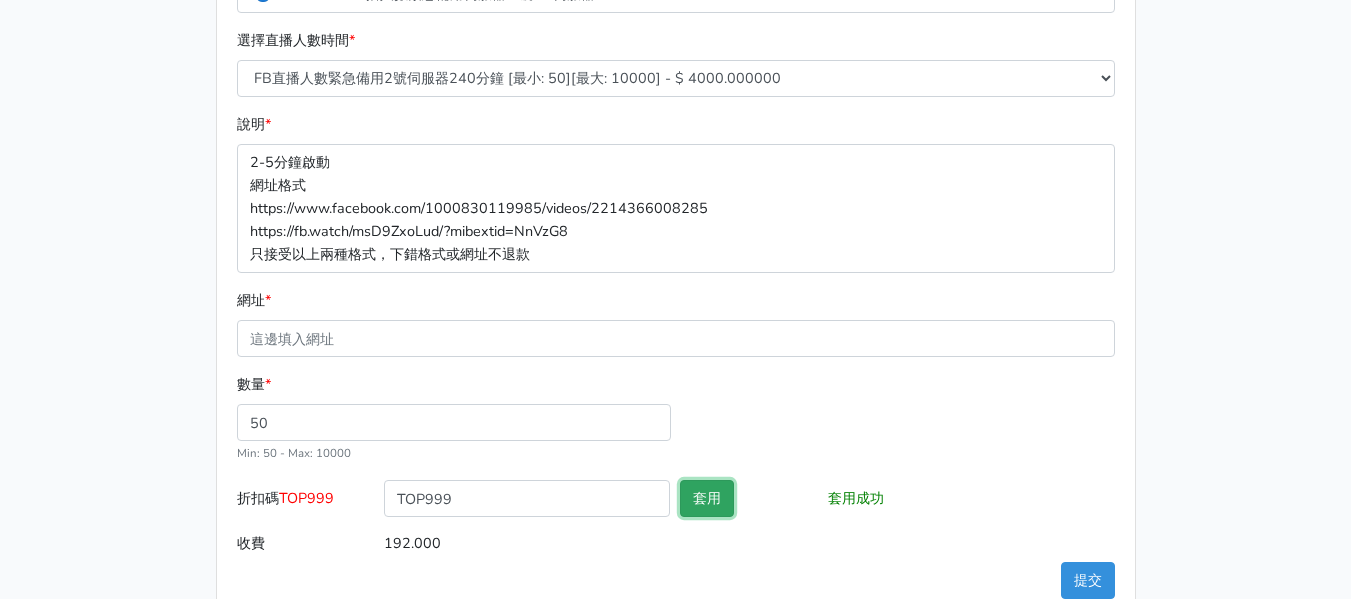 click on "套用" at bounding box center (707, 498) 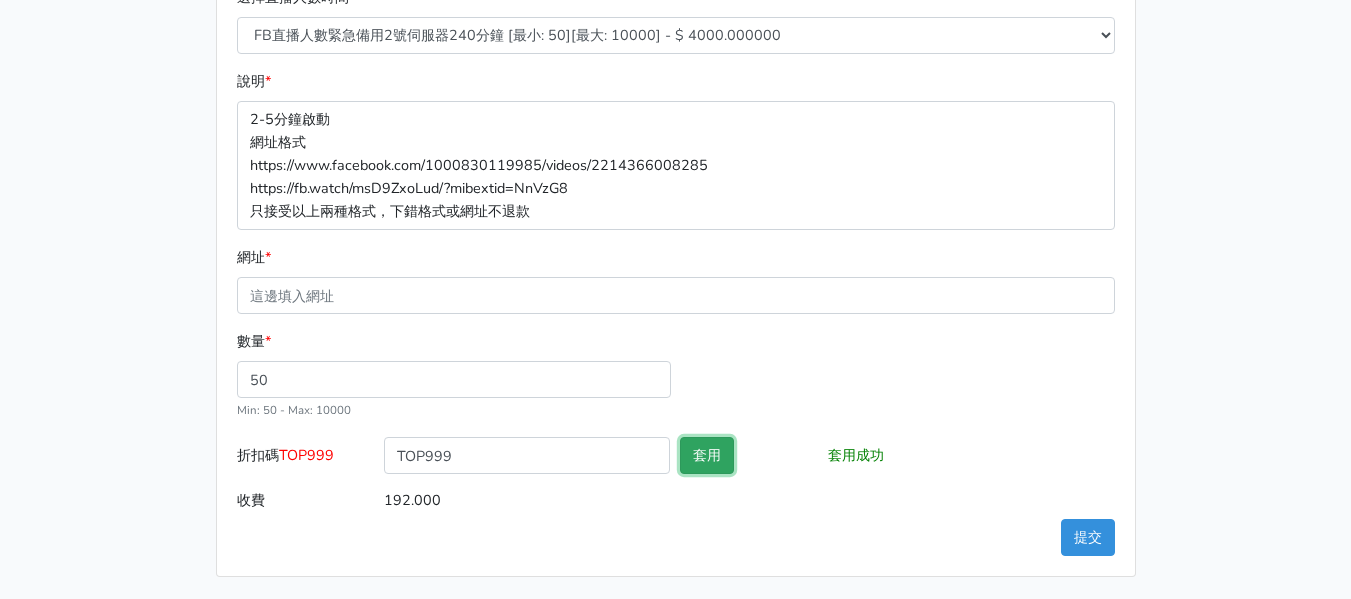 scroll, scrollTop: 845, scrollLeft: 0, axis: vertical 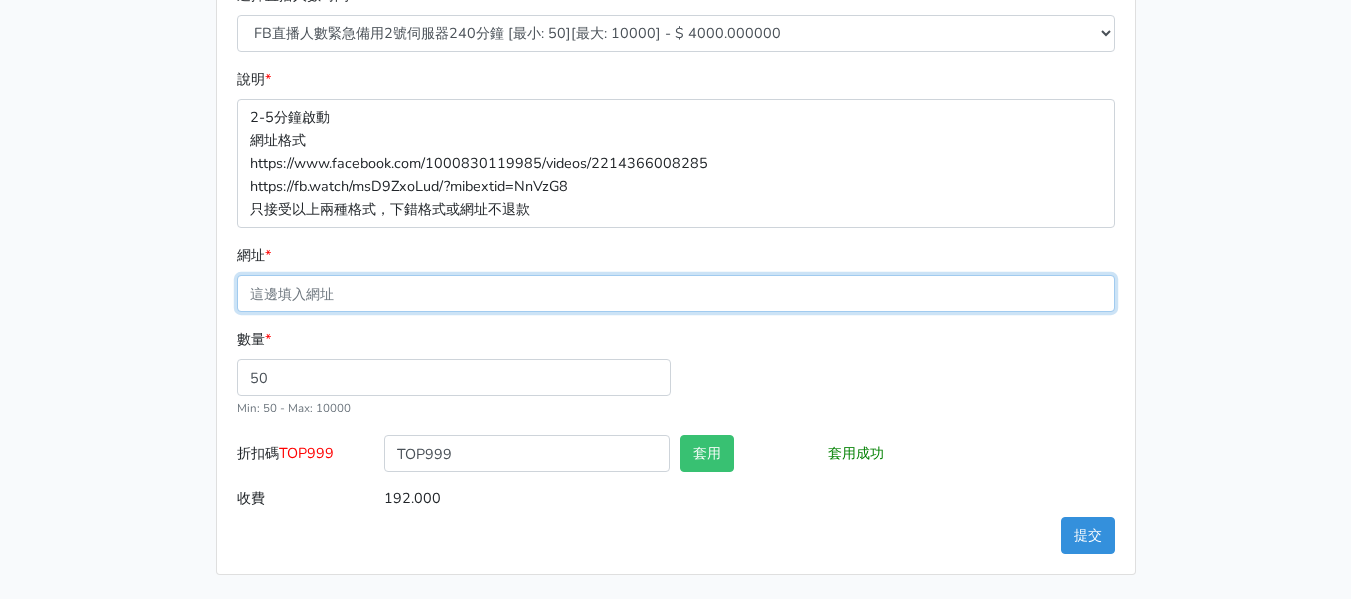 click on "網址 *" at bounding box center (676, 293) 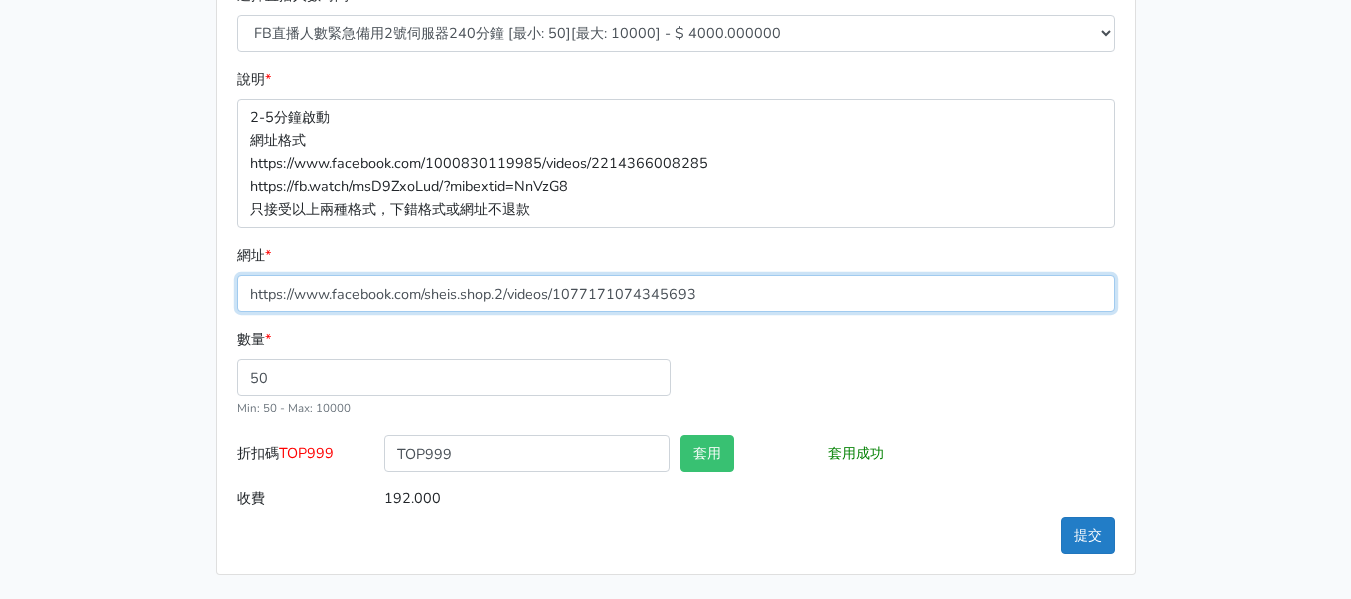 type on "https://www.facebook.com/sheis.shop.2/videos/1077171074345693" 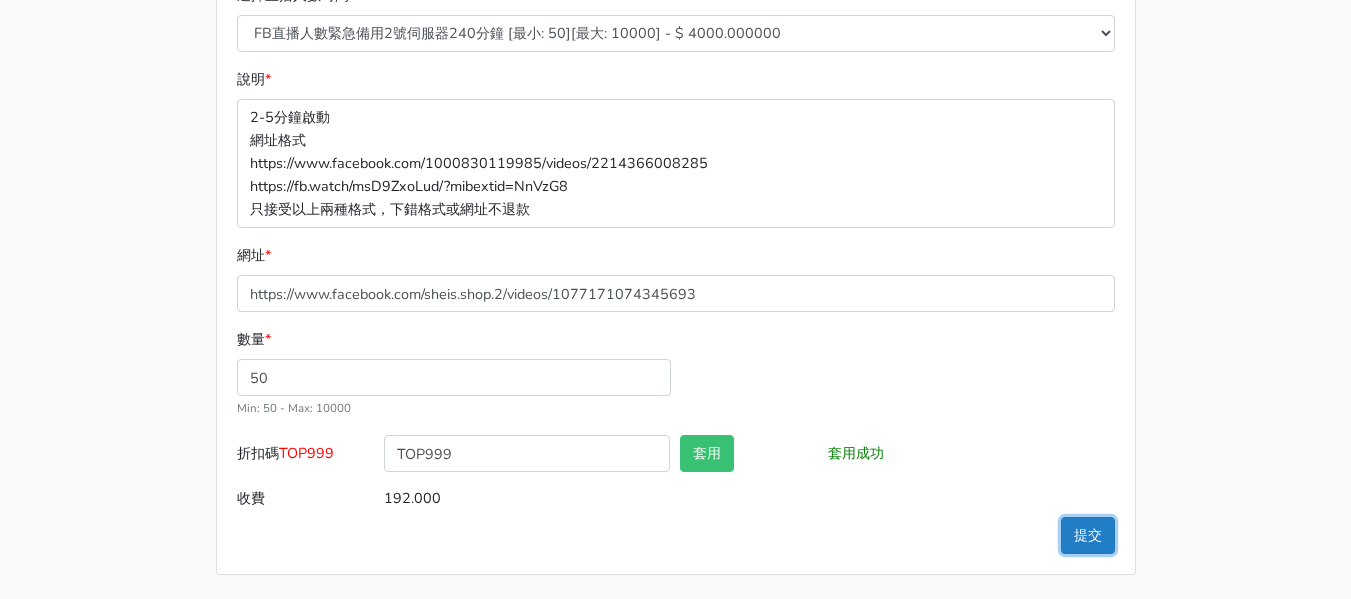 click on "提交" at bounding box center (1088, 535) 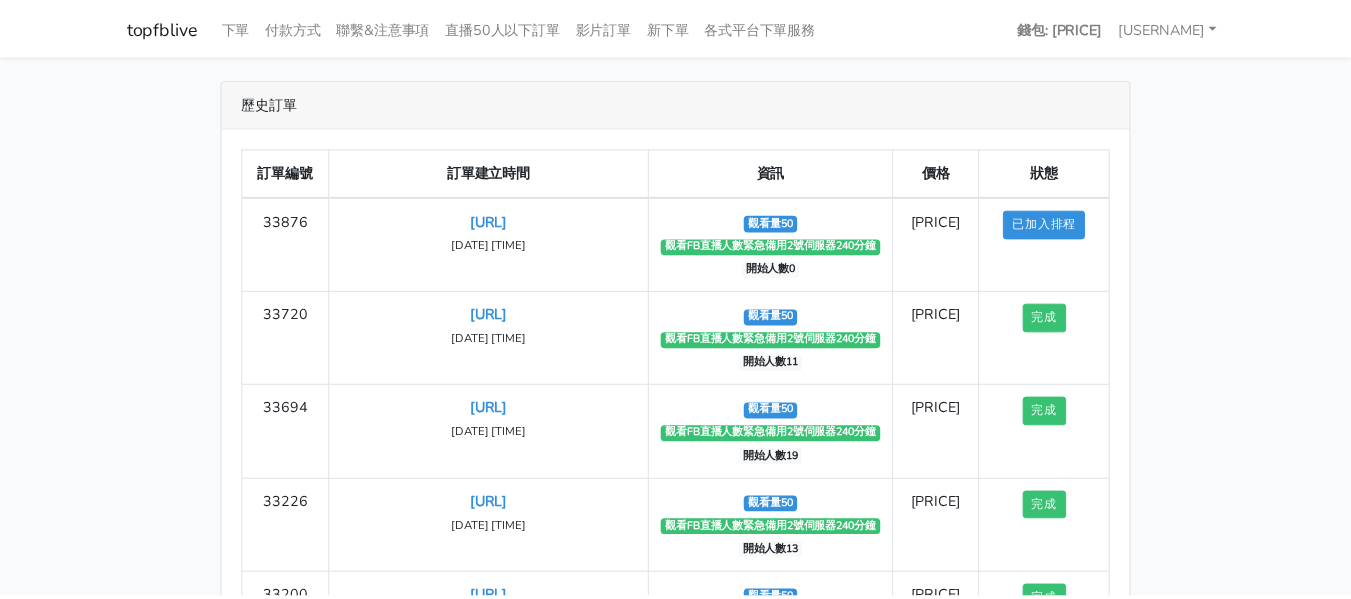 scroll, scrollTop: 0, scrollLeft: 0, axis: both 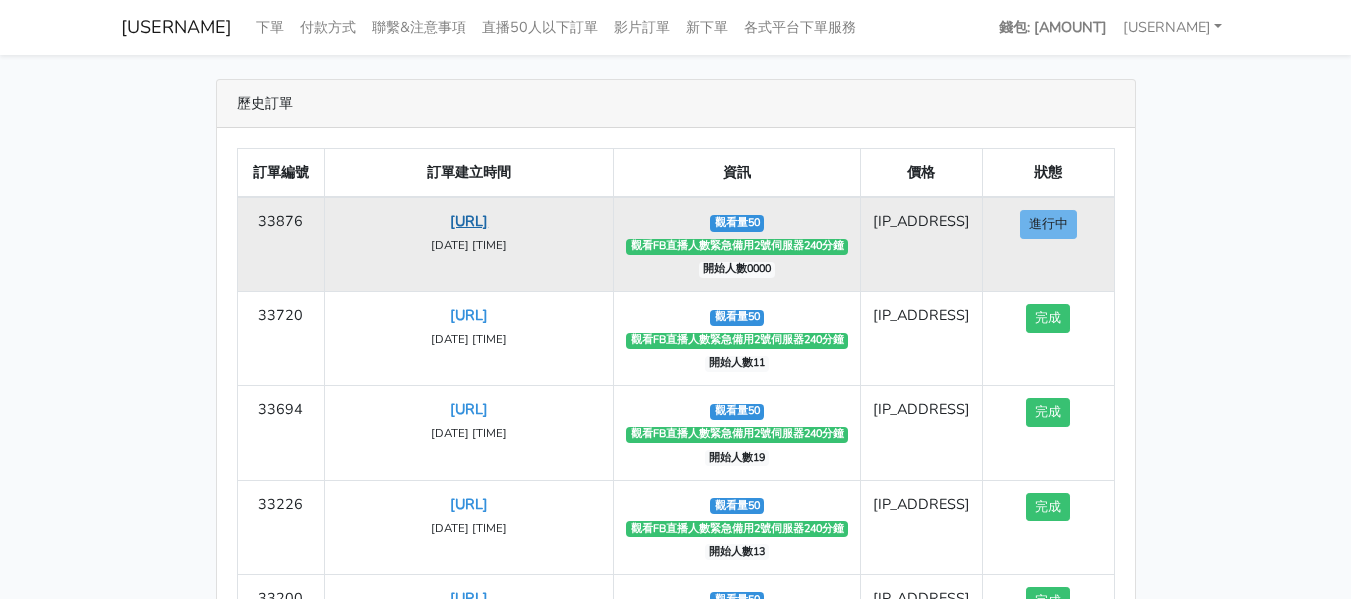 click on "[URL]" at bounding box center [469, 221] 